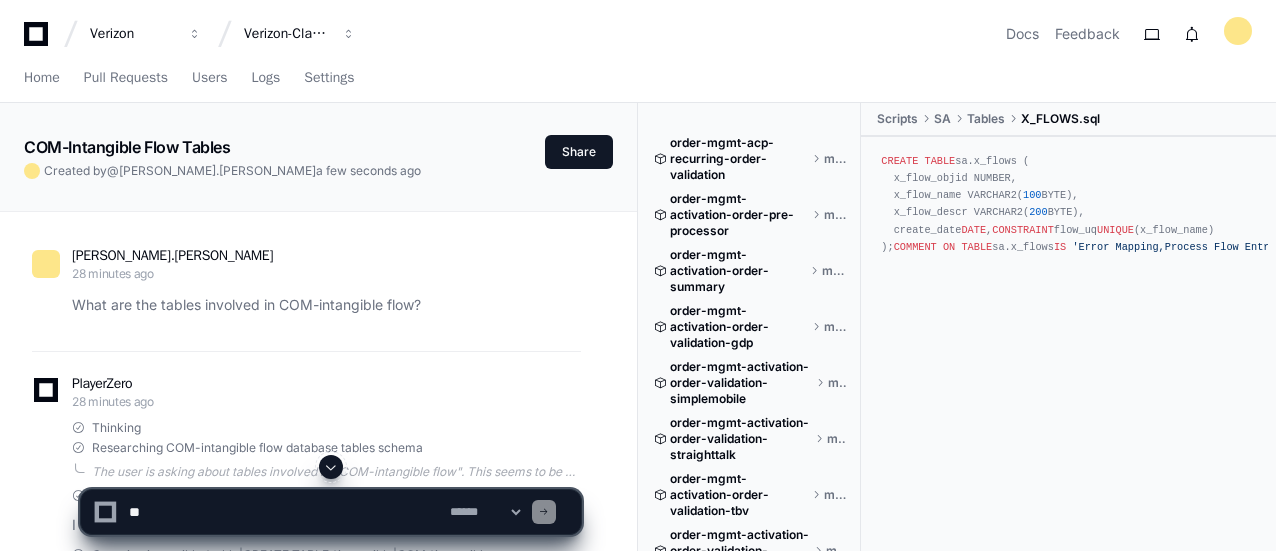 scroll, scrollTop: 0, scrollLeft: 0, axis: both 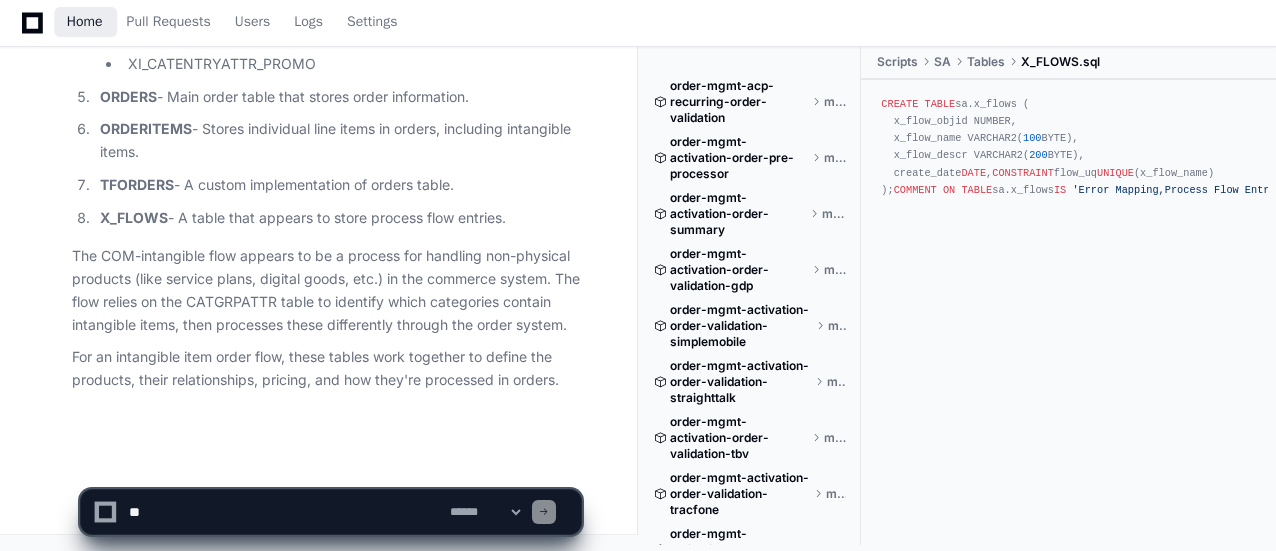 click on "Home" at bounding box center [85, 22] 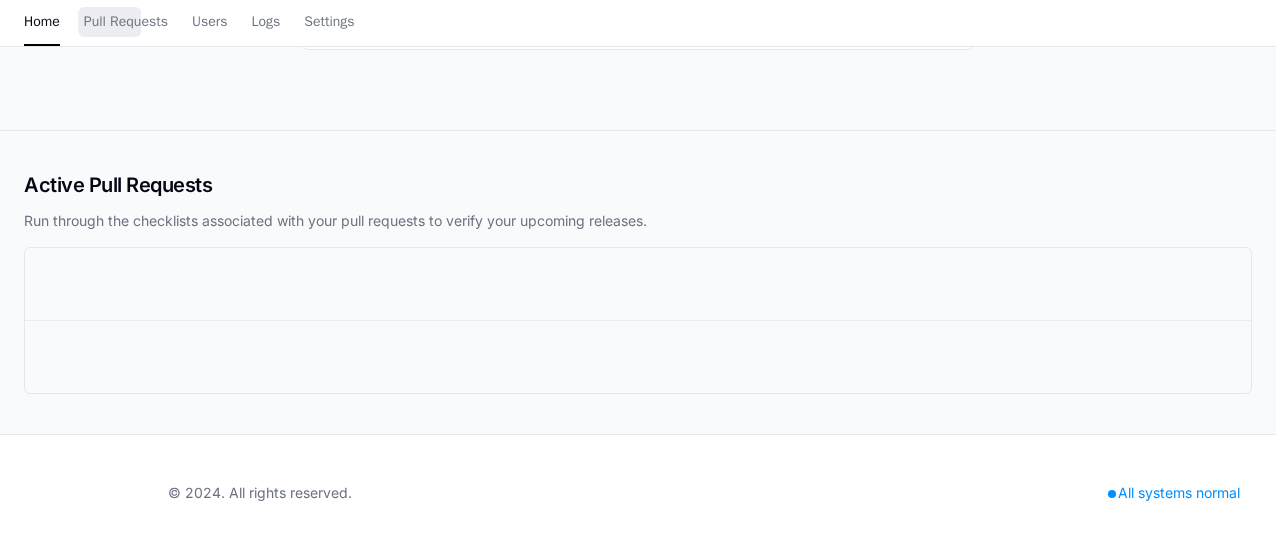 scroll, scrollTop: 0, scrollLeft: 0, axis: both 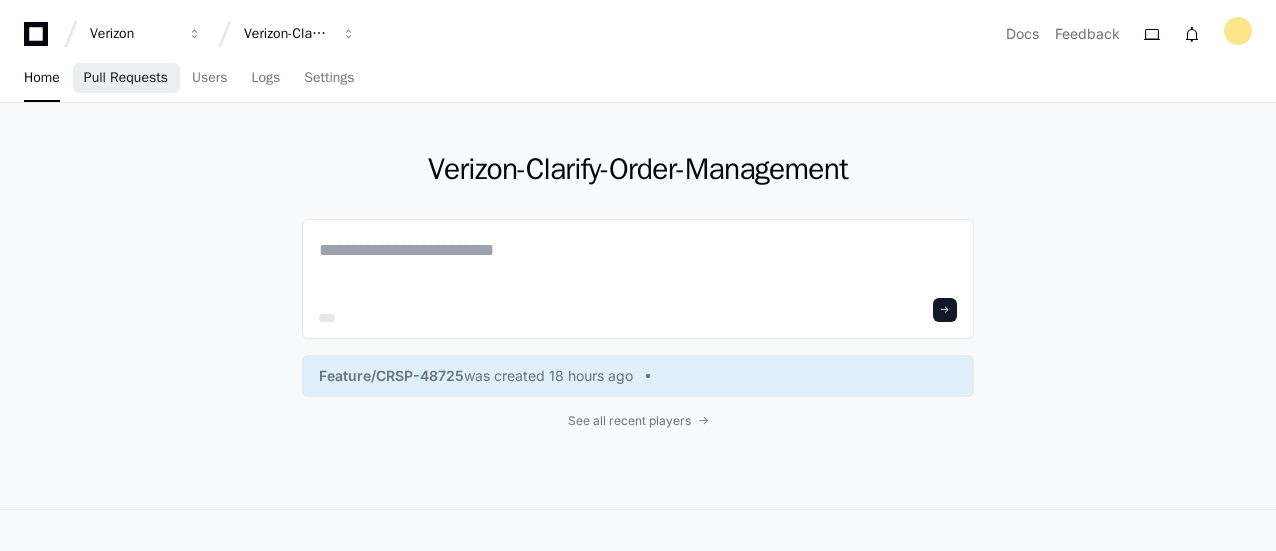click on "Pull Requests" at bounding box center [126, 78] 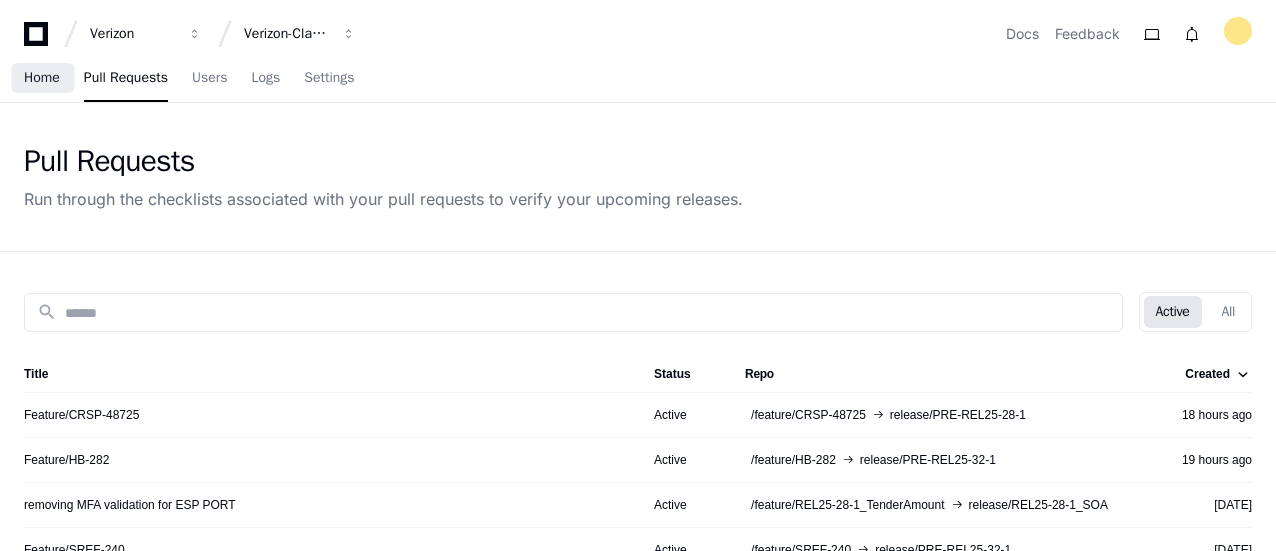 click on "Home" at bounding box center [42, 78] 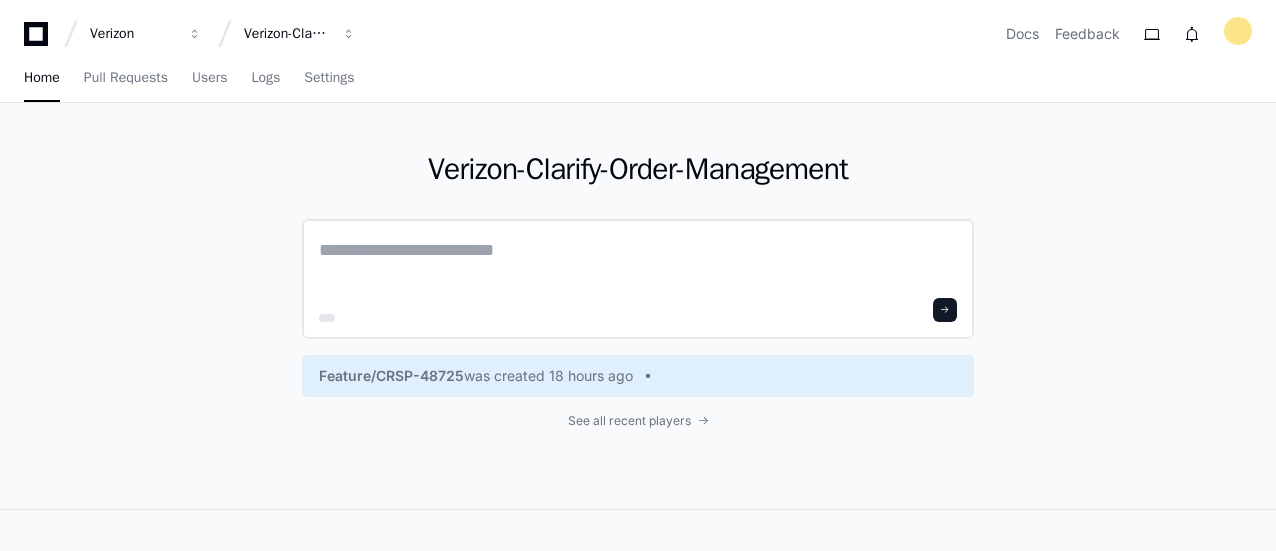 click 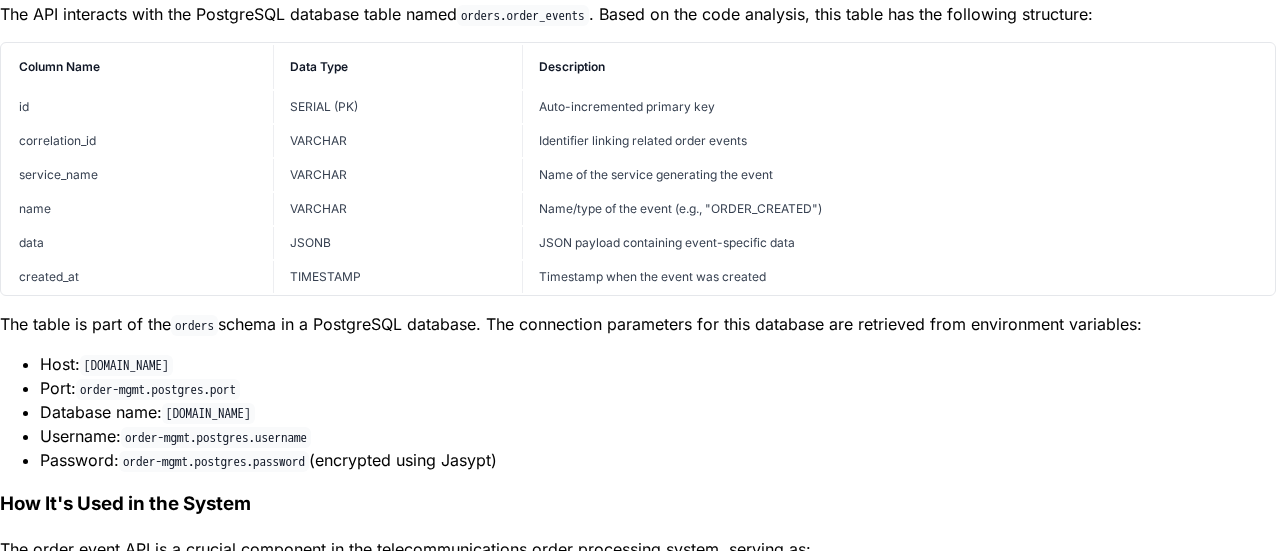 scroll, scrollTop: 1792, scrollLeft: 0, axis: vertical 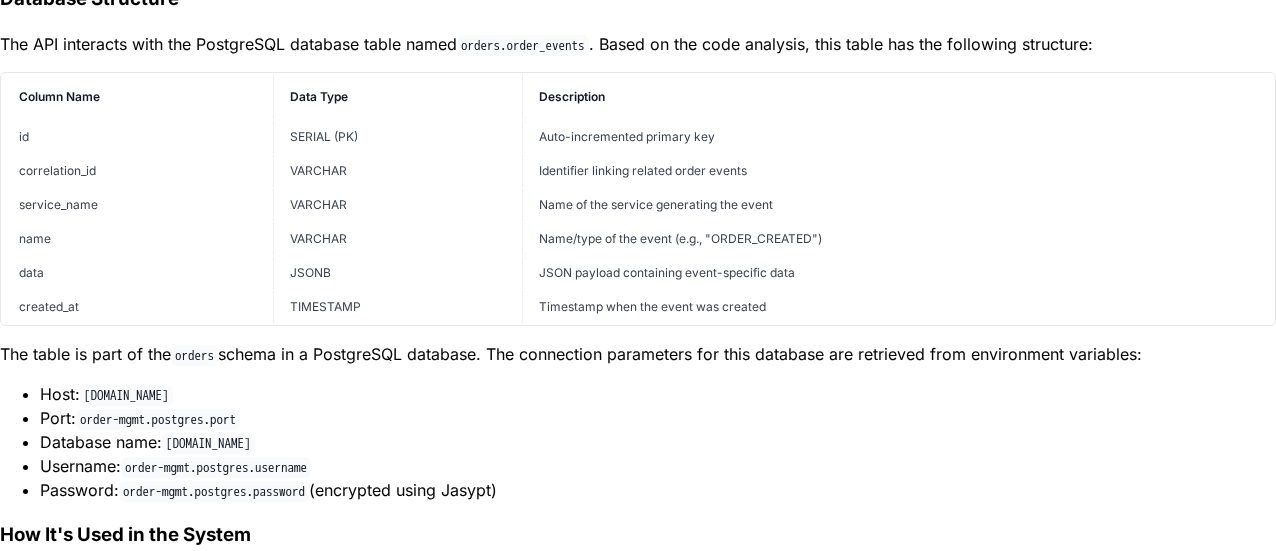 click on "Home" at bounding box center (22, -1600) 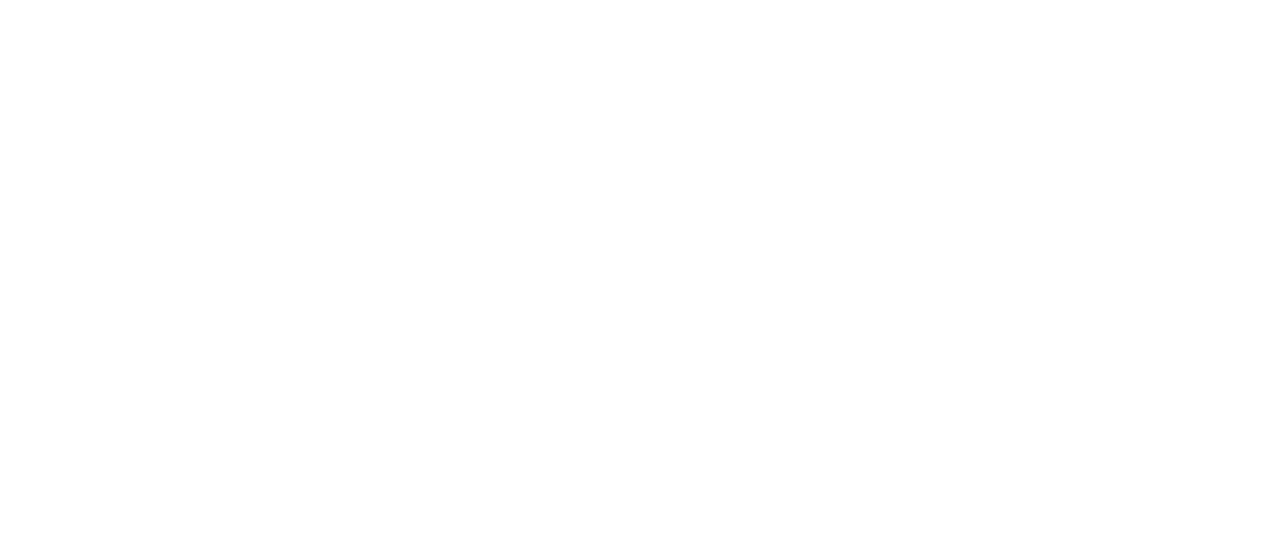 scroll, scrollTop: 0, scrollLeft: 0, axis: both 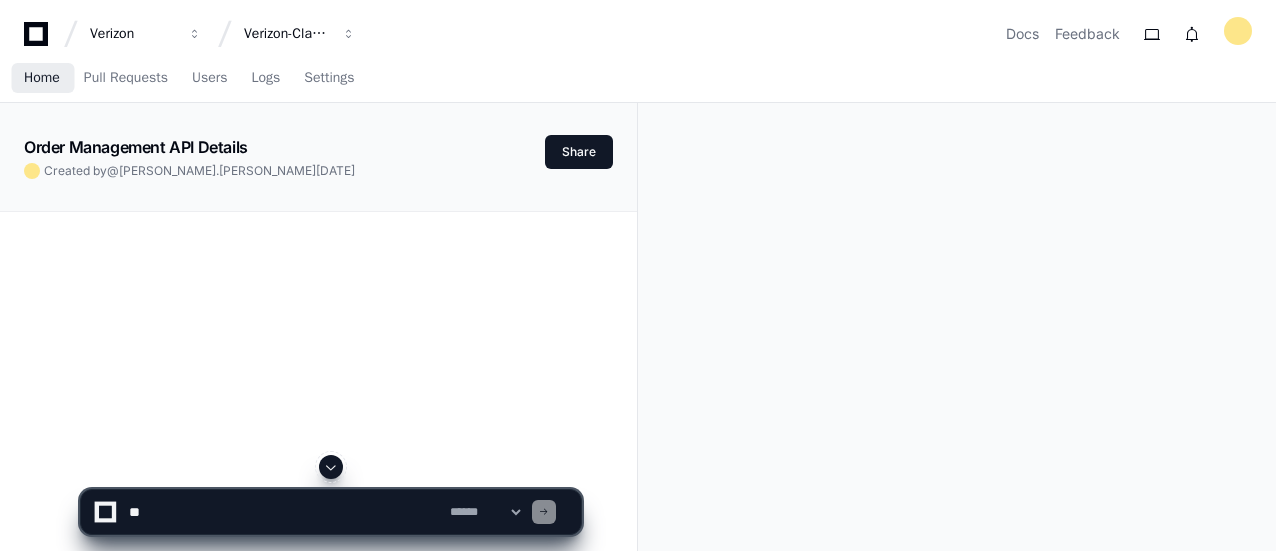 click on "Home" at bounding box center [42, 78] 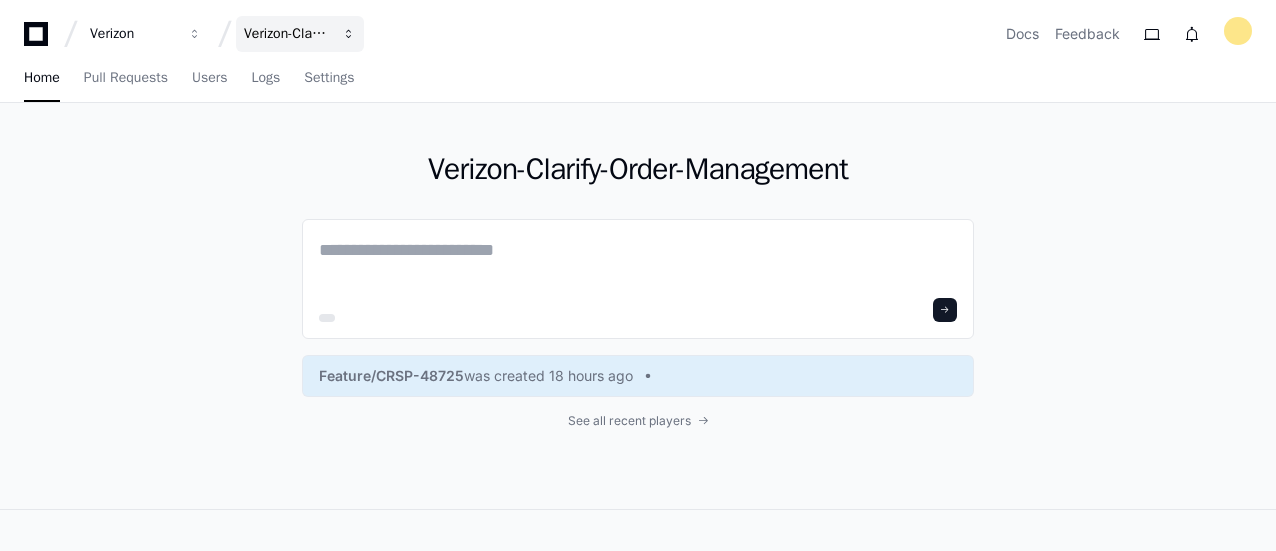 click at bounding box center (195, 34) 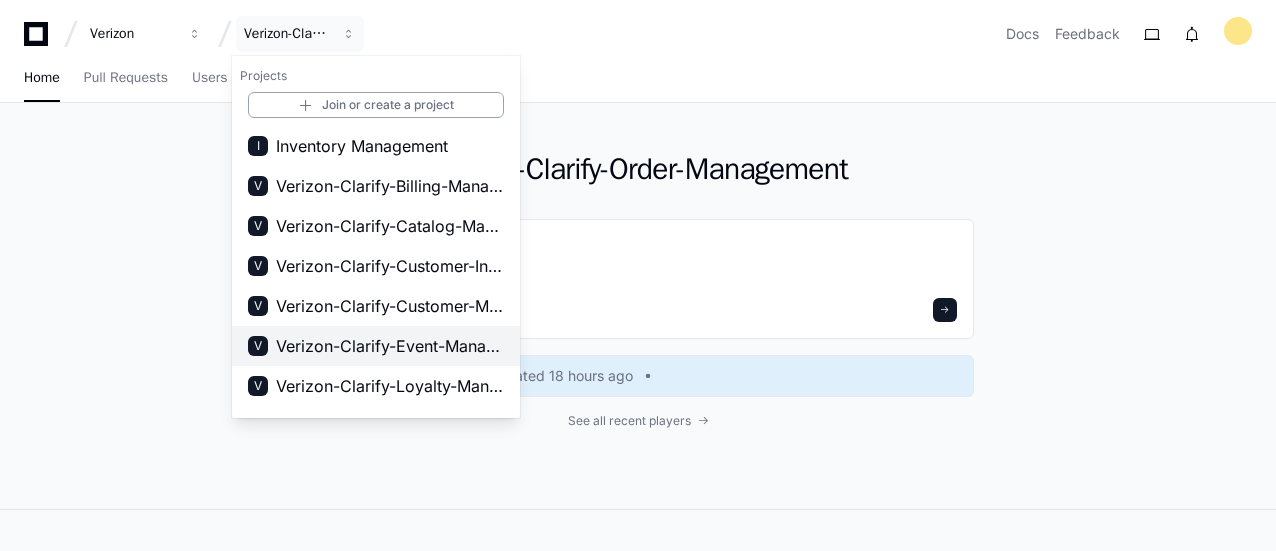 click on "Verizon-Clarify-Event-Management" at bounding box center (390, 346) 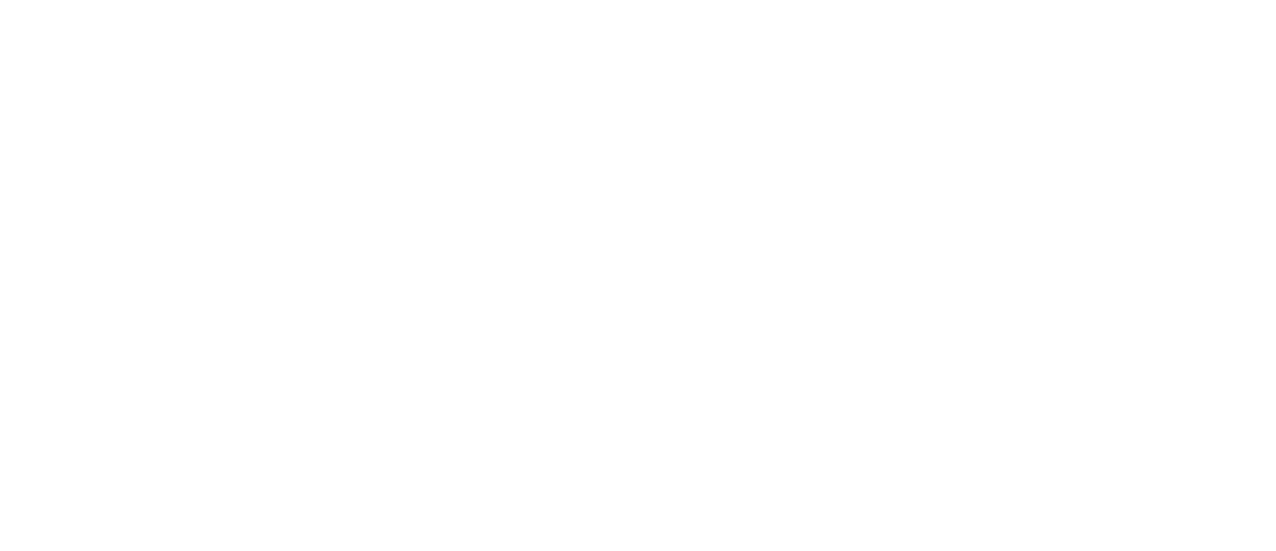 scroll, scrollTop: 0, scrollLeft: 0, axis: both 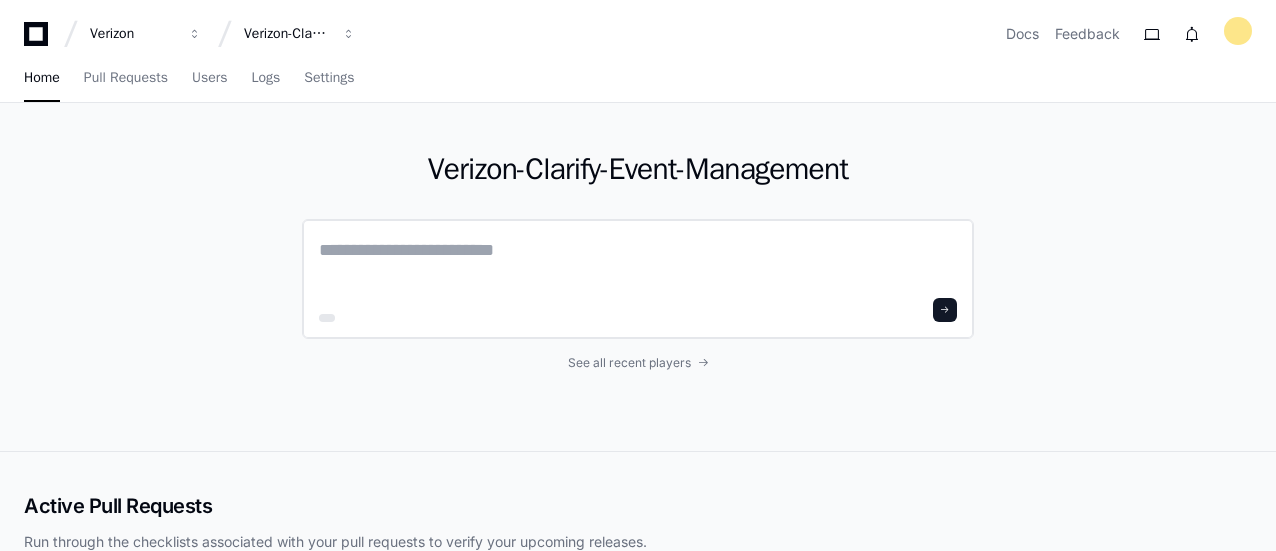 click 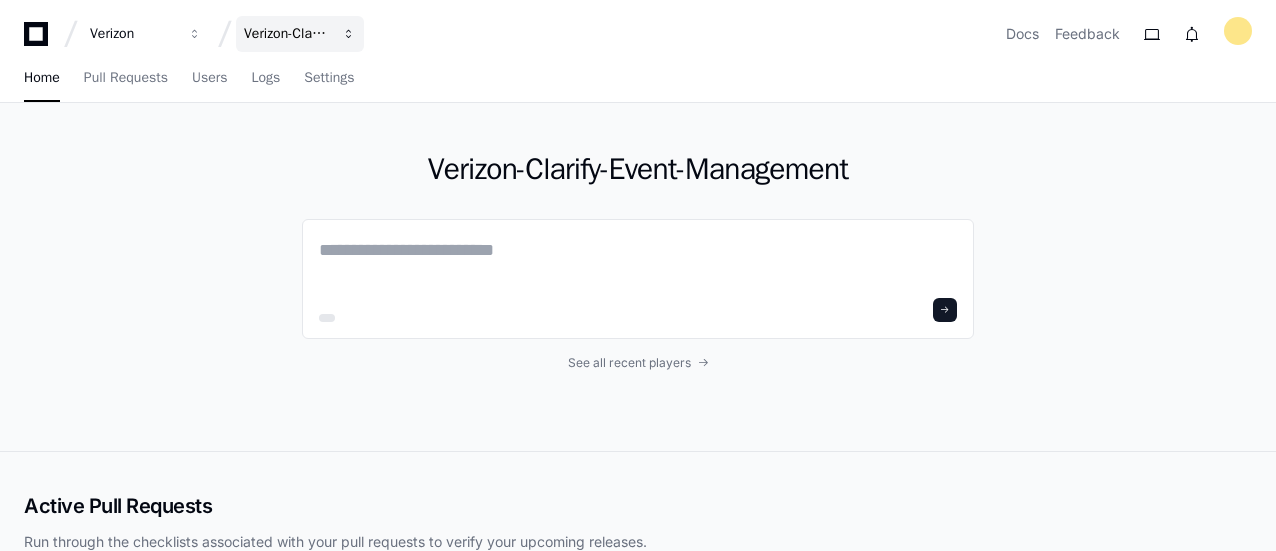 click at bounding box center (195, 34) 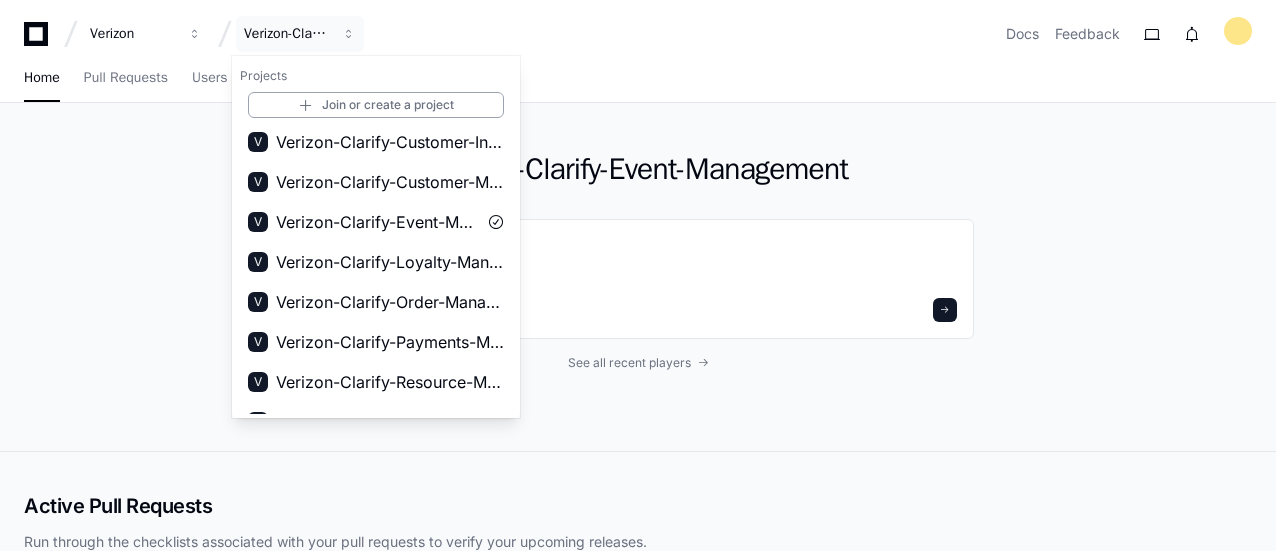 scroll, scrollTop: 125, scrollLeft: 0, axis: vertical 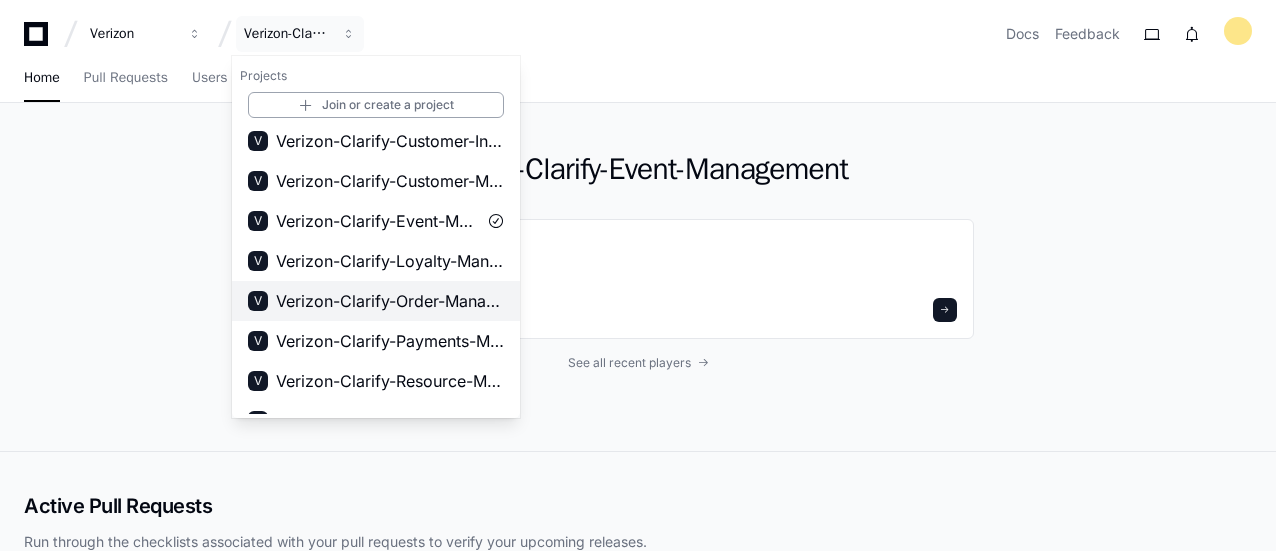click on "Verizon-Clarify-Order-Management" at bounding box center (390, 301) 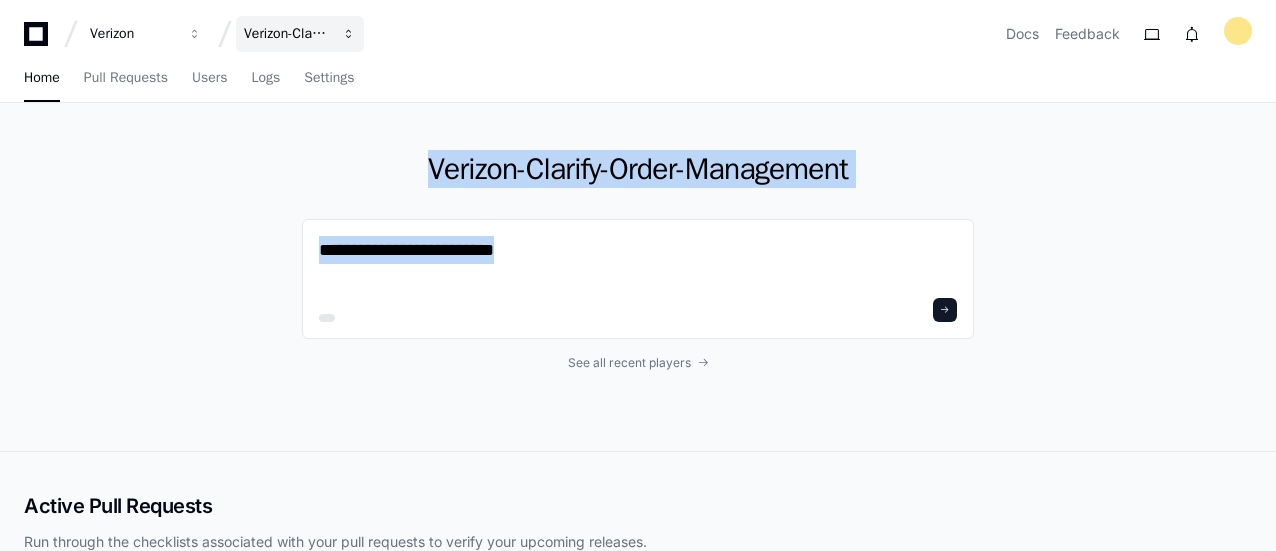 click at bounding box center (195, 34) 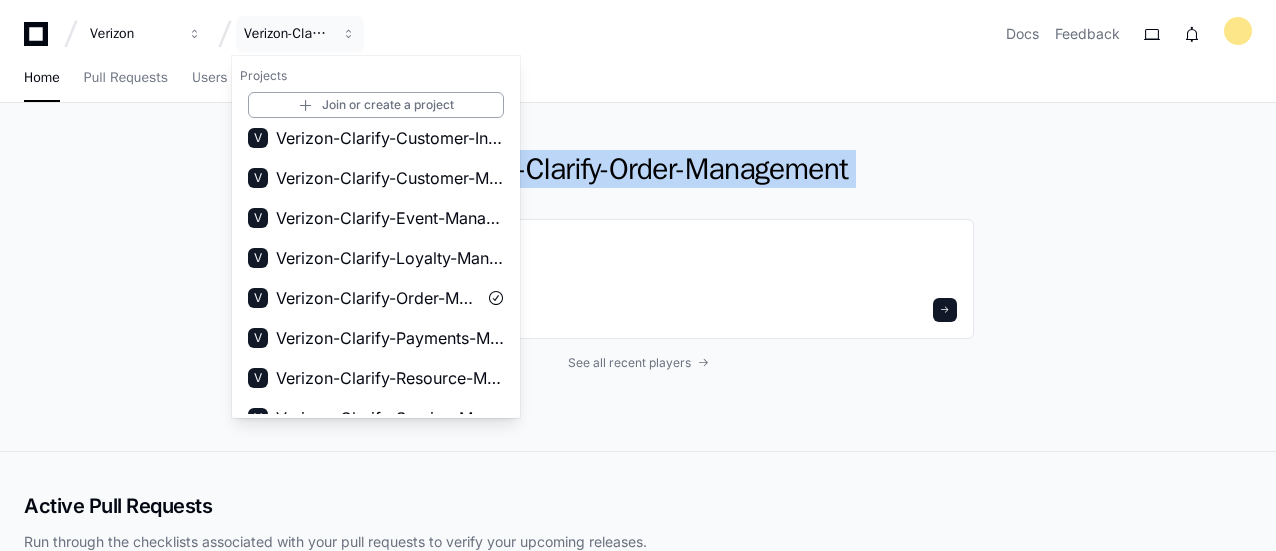 scroll, scrollTop: 153, scrollLeft: 0, axis: vertical 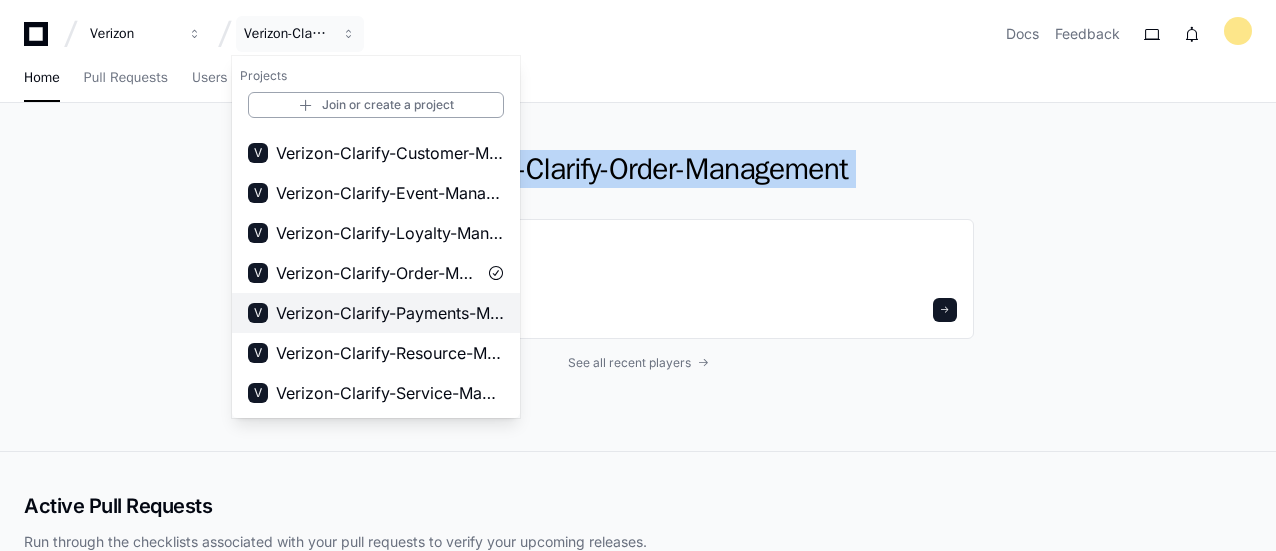 click on "Verizon-Clarify-Payments-Management" at bounding box center (390, 313) 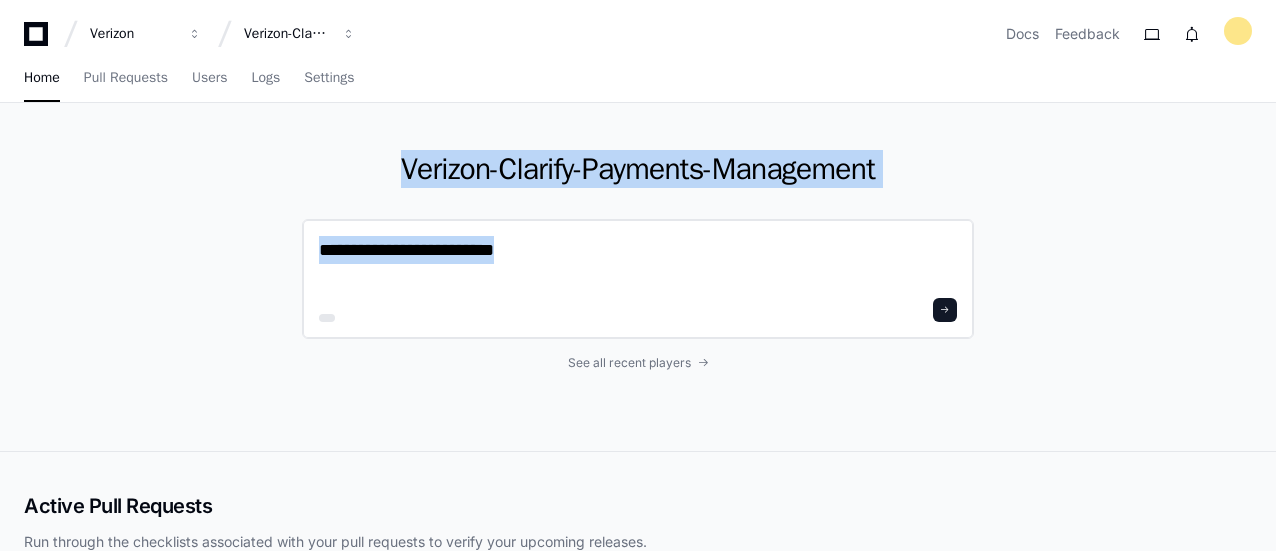 click 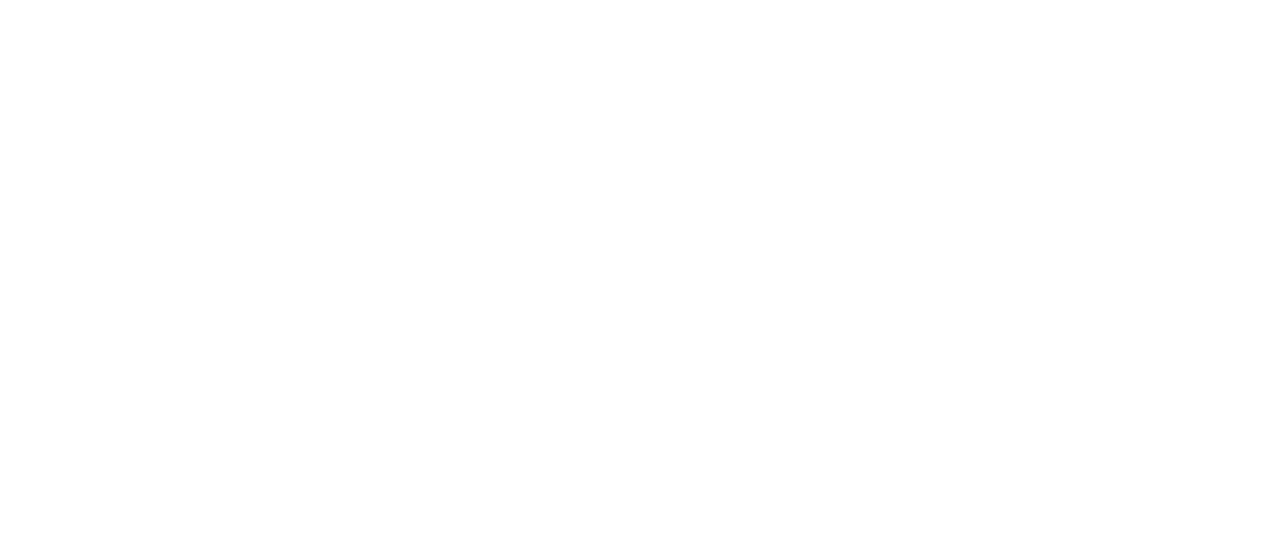 scroll, scrollTop: 0, scrollLeft: 0, axis: both 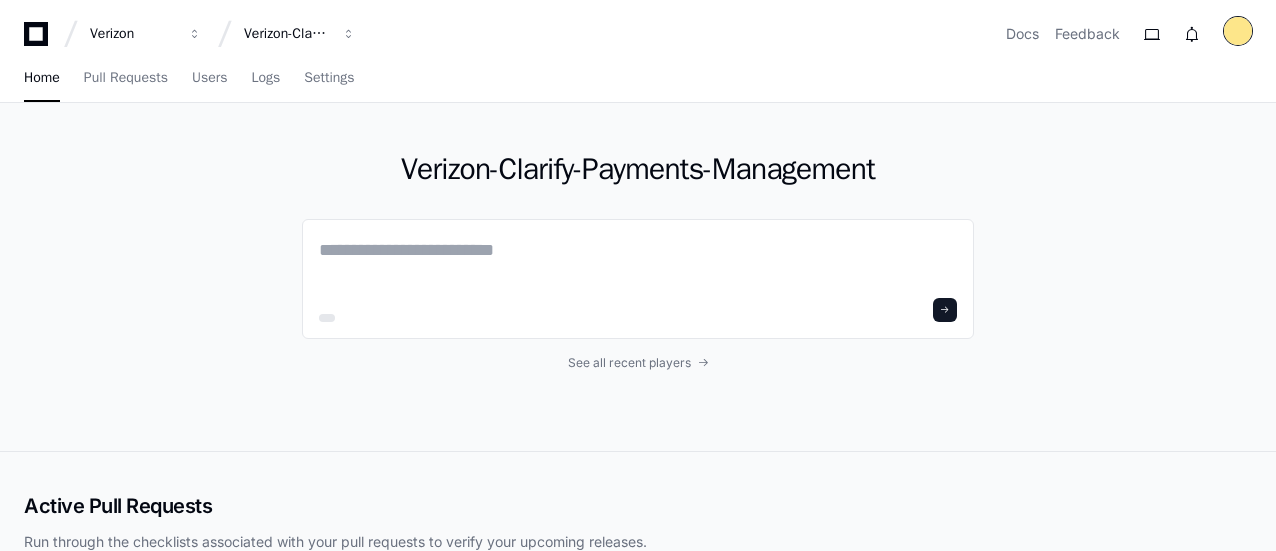 click at bounding box center [1238, 31] 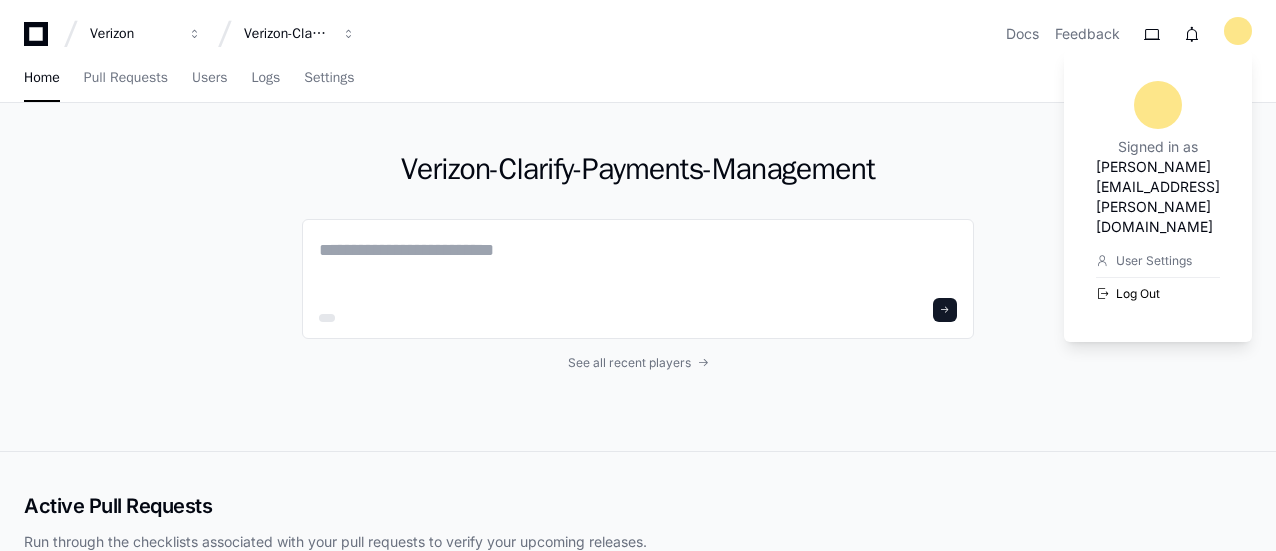 click on "Log Out" at bounding box center (1158, 293) 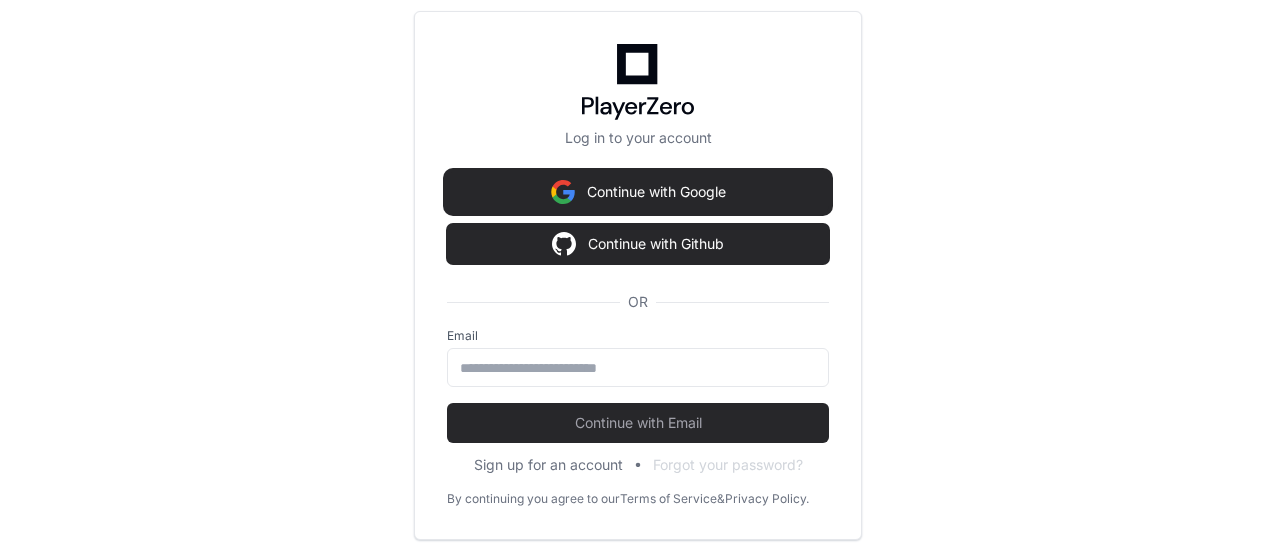 click on "Continue with Google" at bounding box center [638, 192] 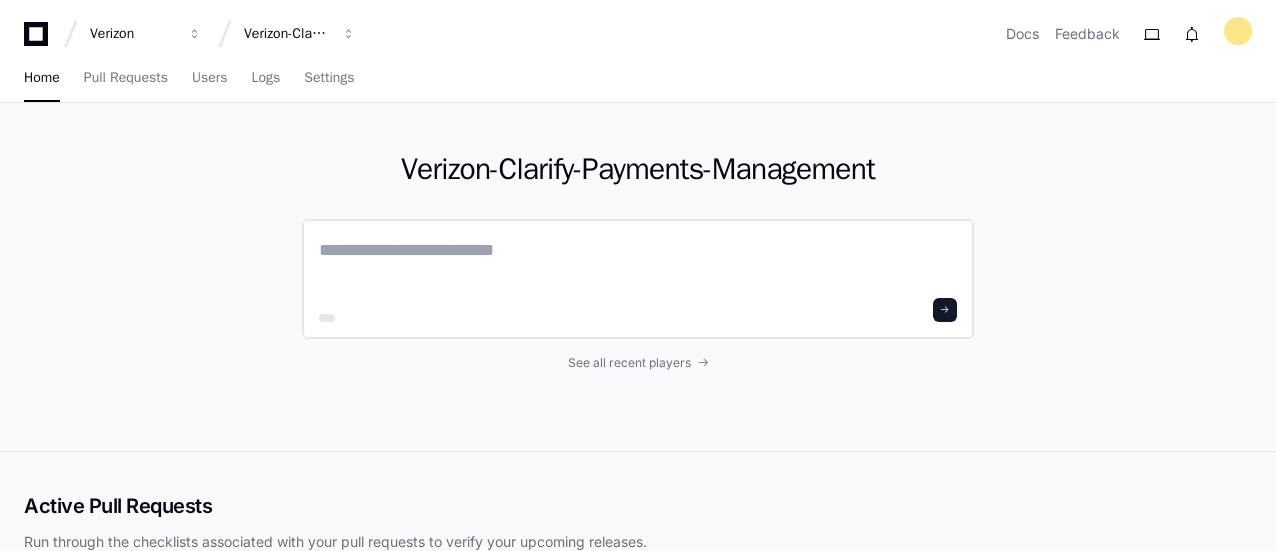click 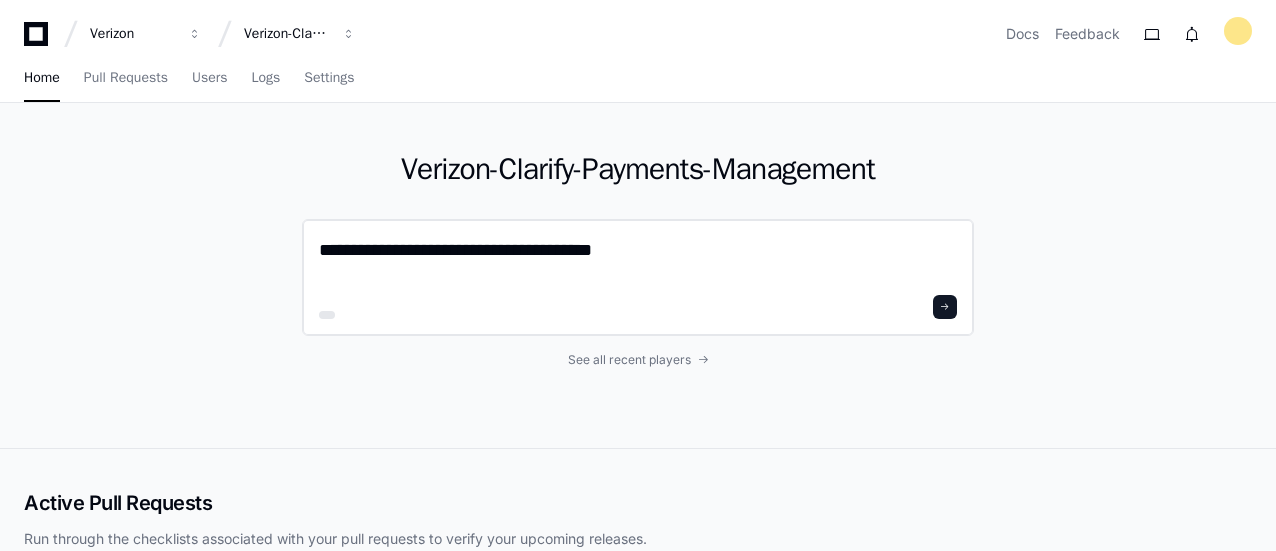 paste on "**********" 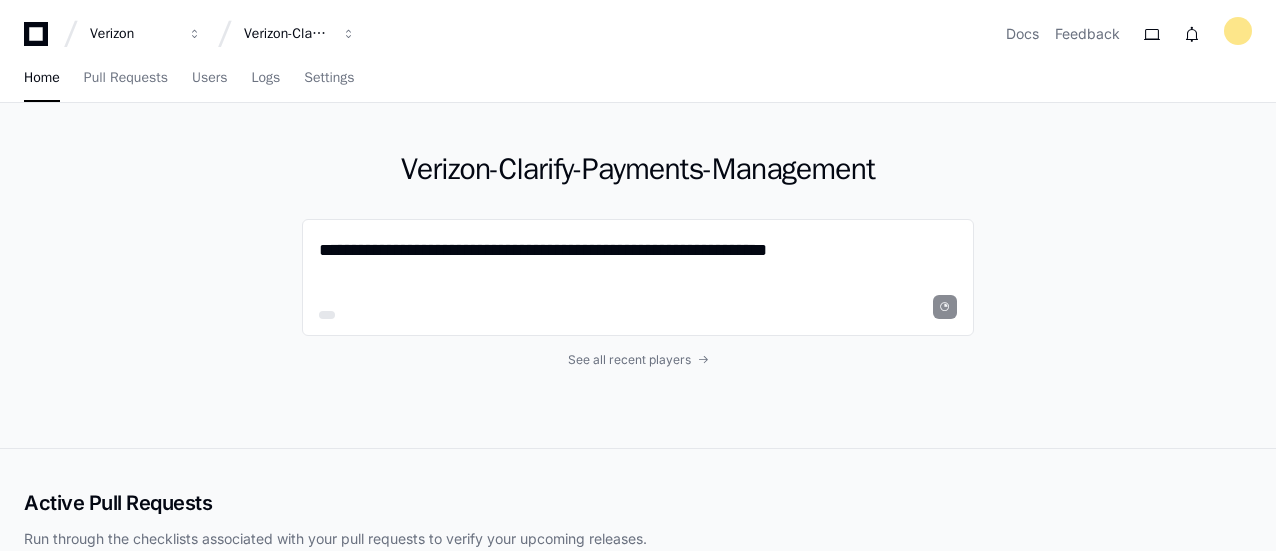 type on "**********" 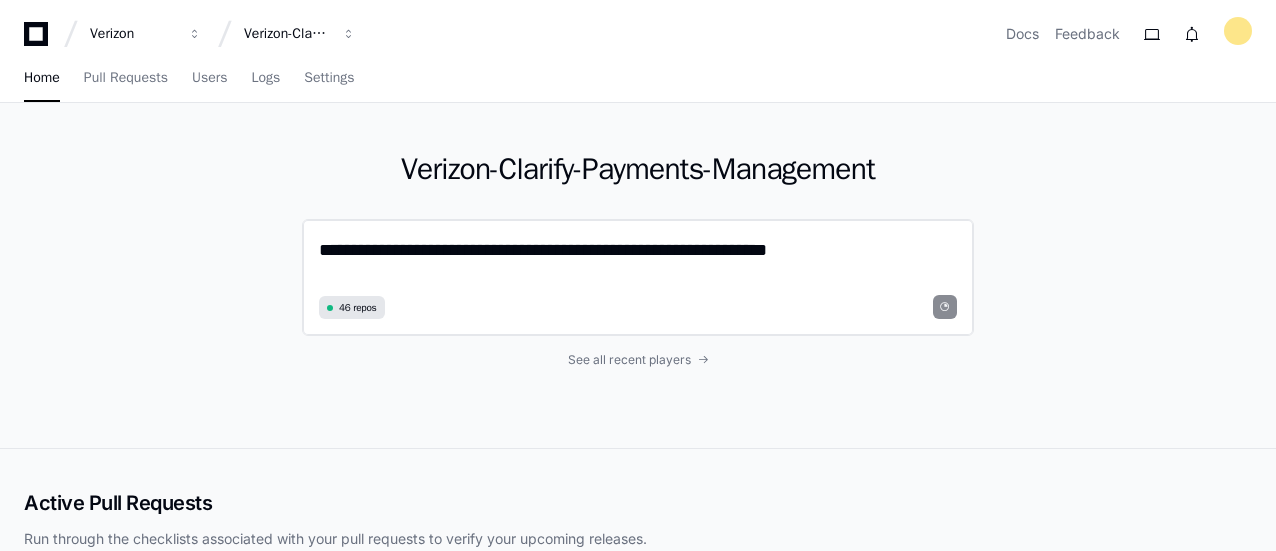 click on "46 repos" 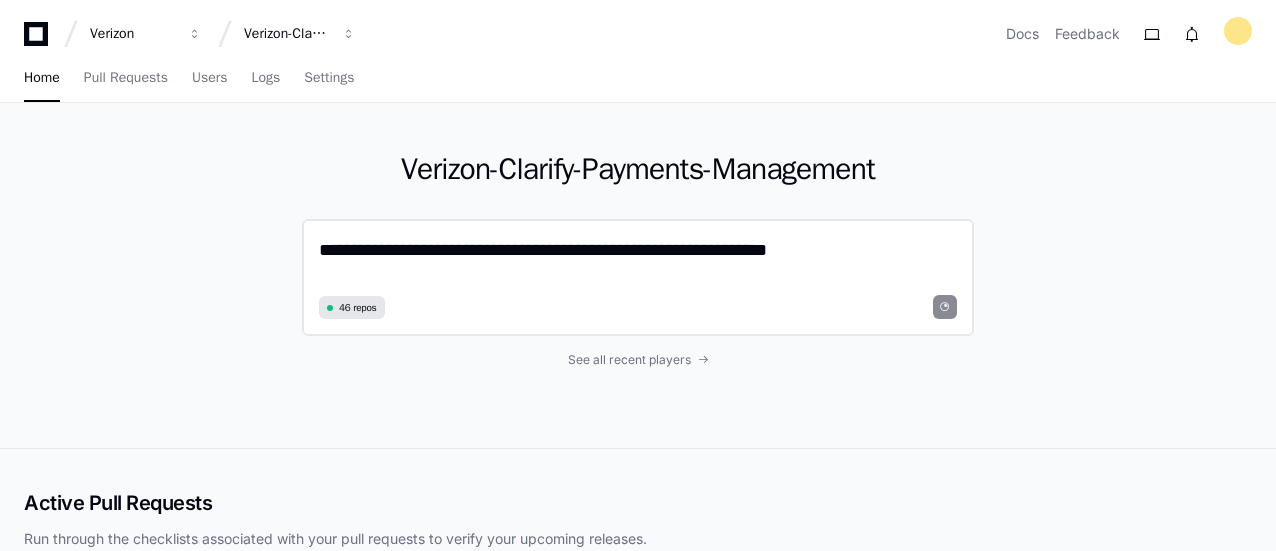 click 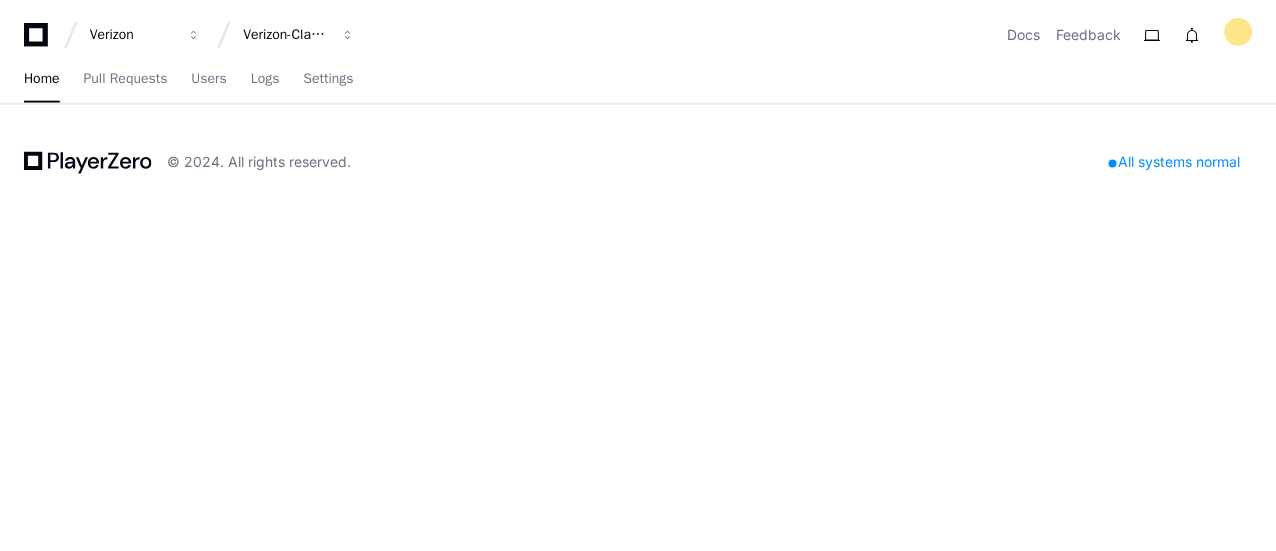 scroll, scrollTop: 0, scrollLeft: 0, axis: both 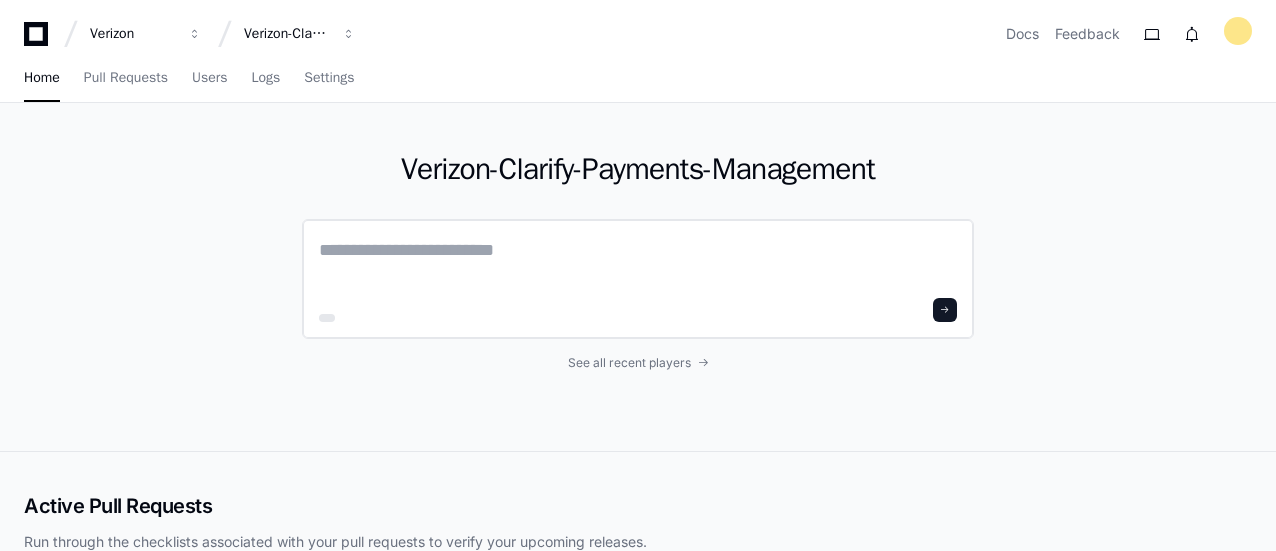 click 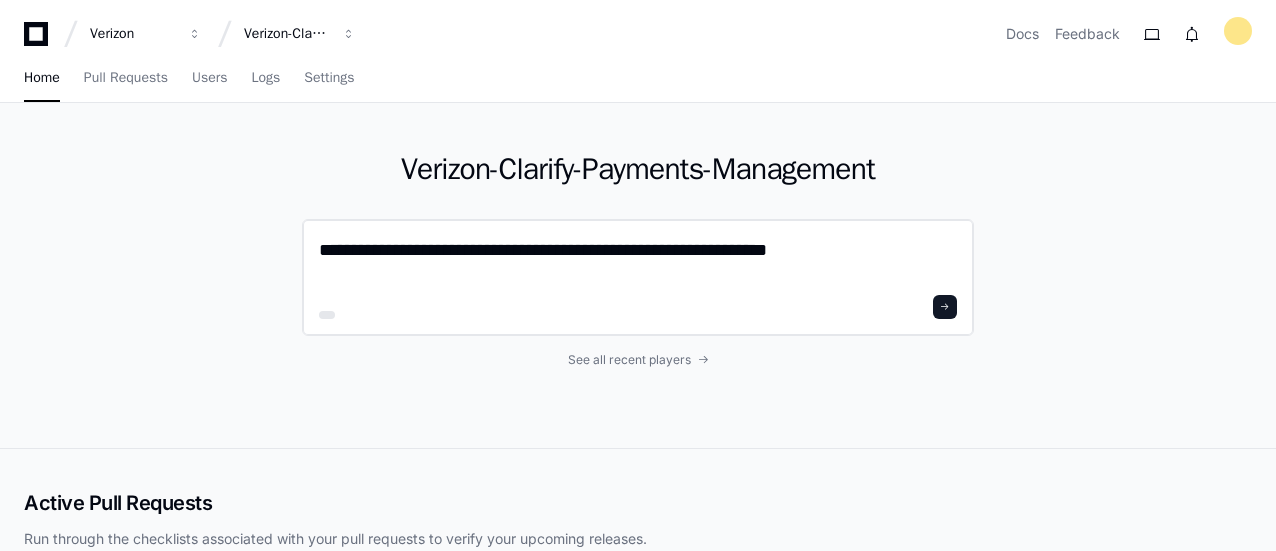 type on "**********" 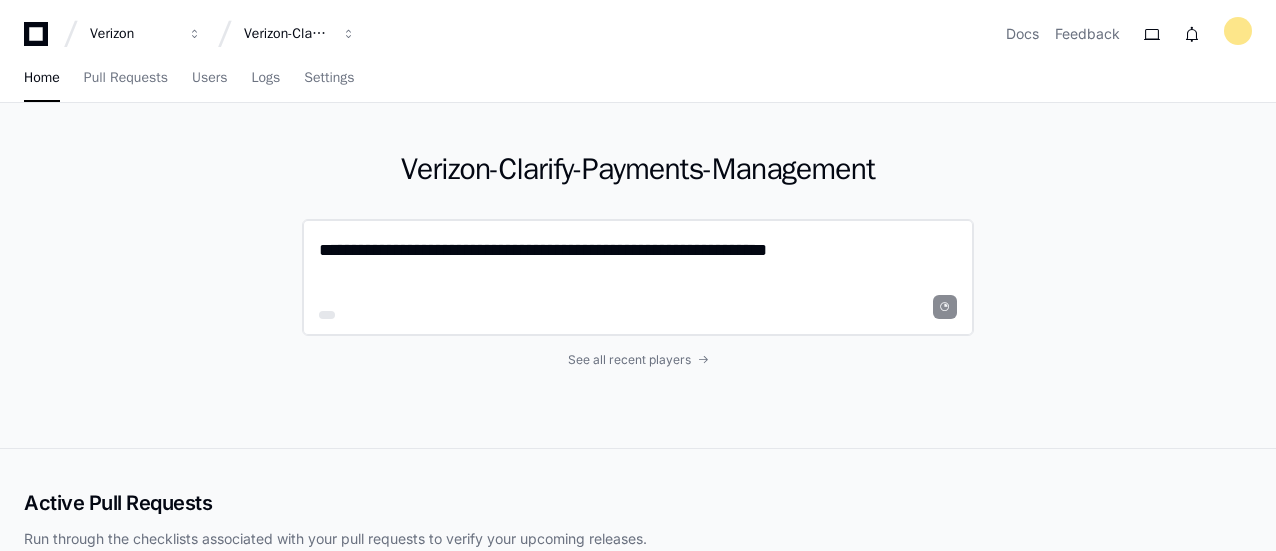 click on "**********" 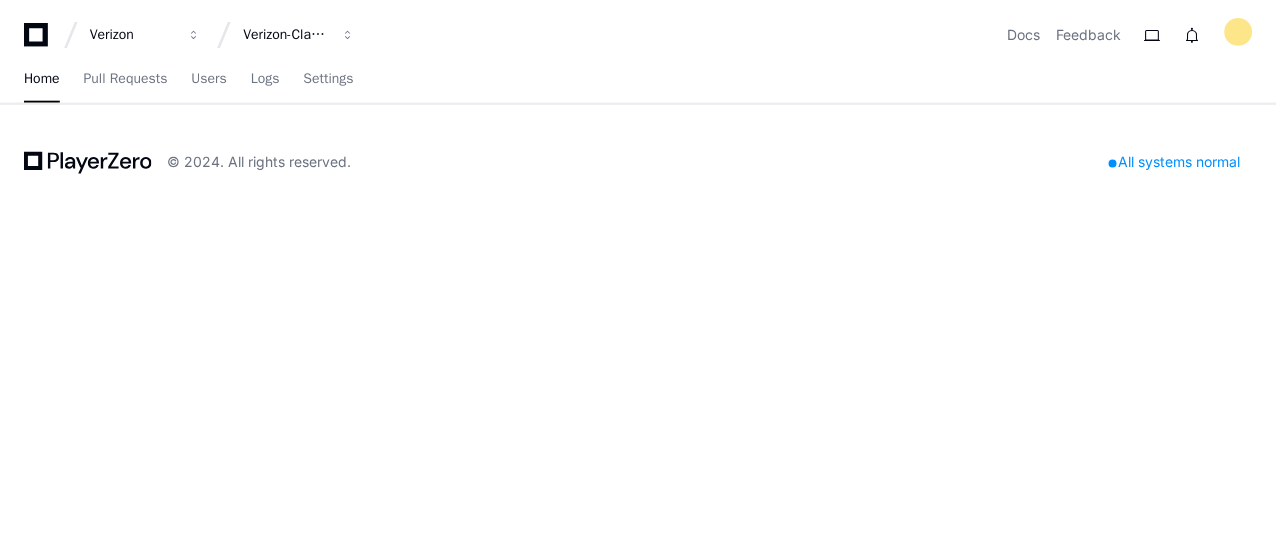 scroll, scrollTop: 0, scrollLeft: 0, axis: both 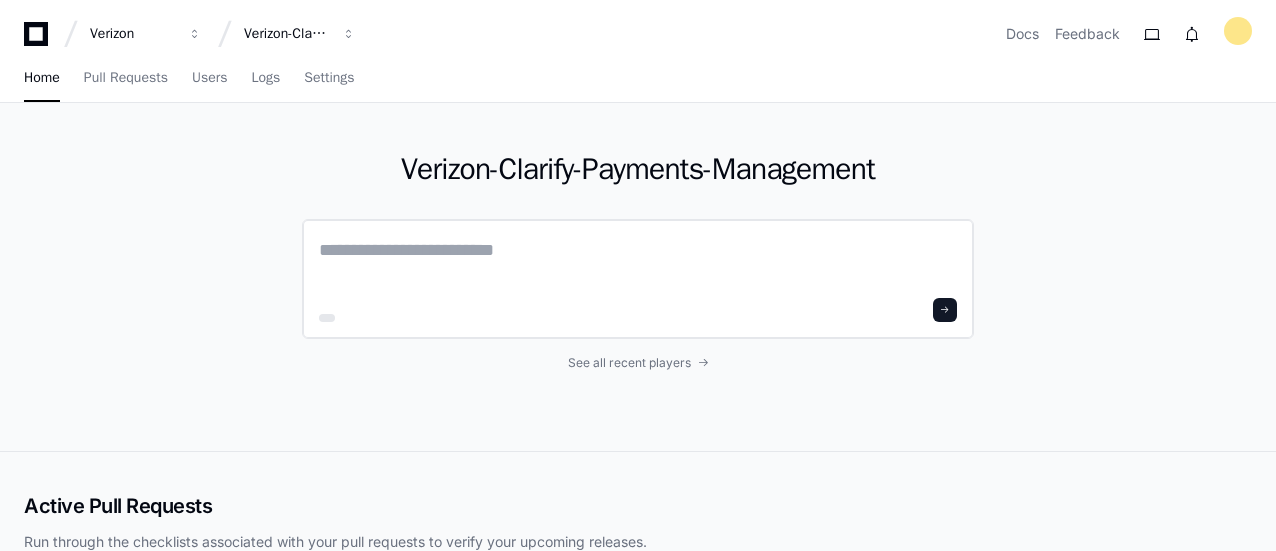 click 